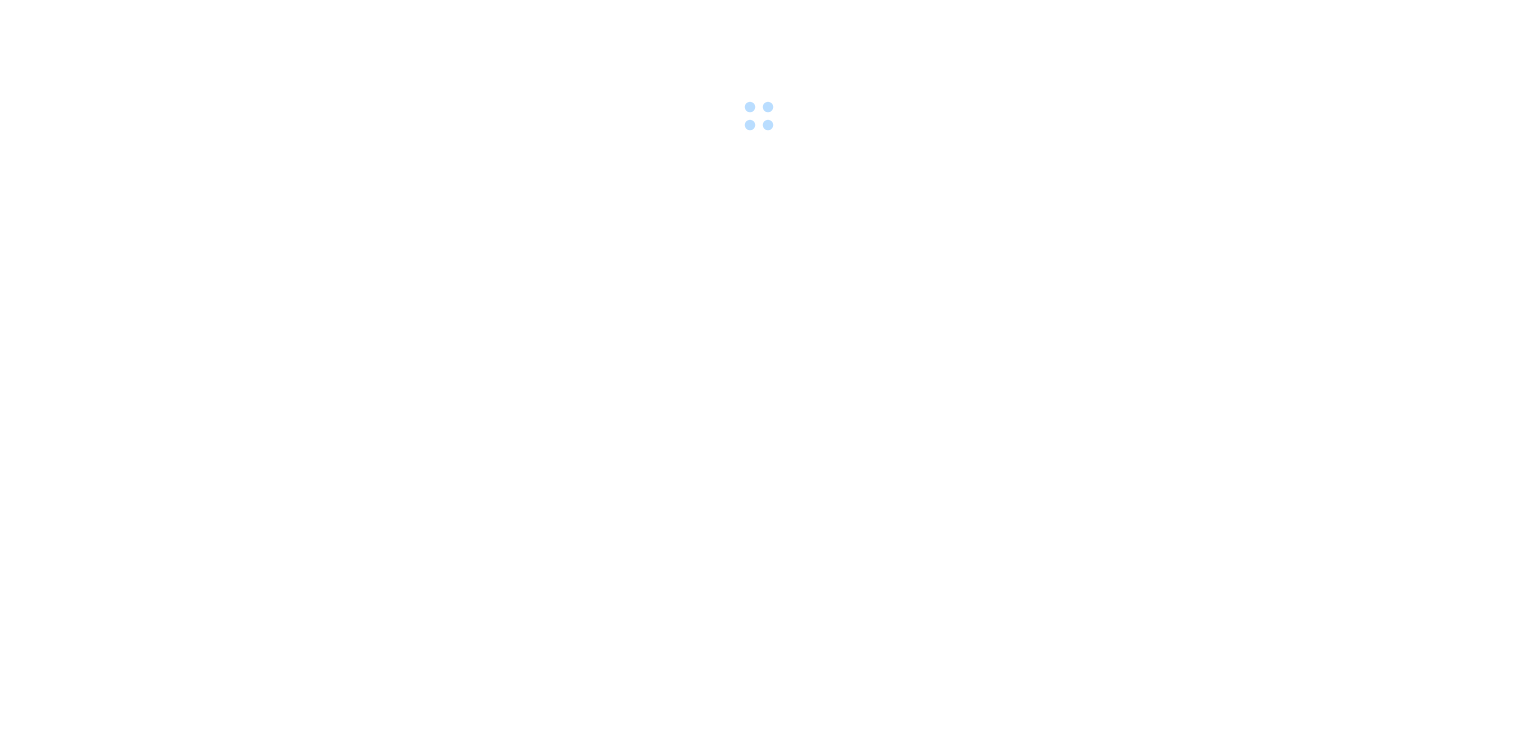 scroll, scrollTop: 0, scrollLeft: 0, axis: both 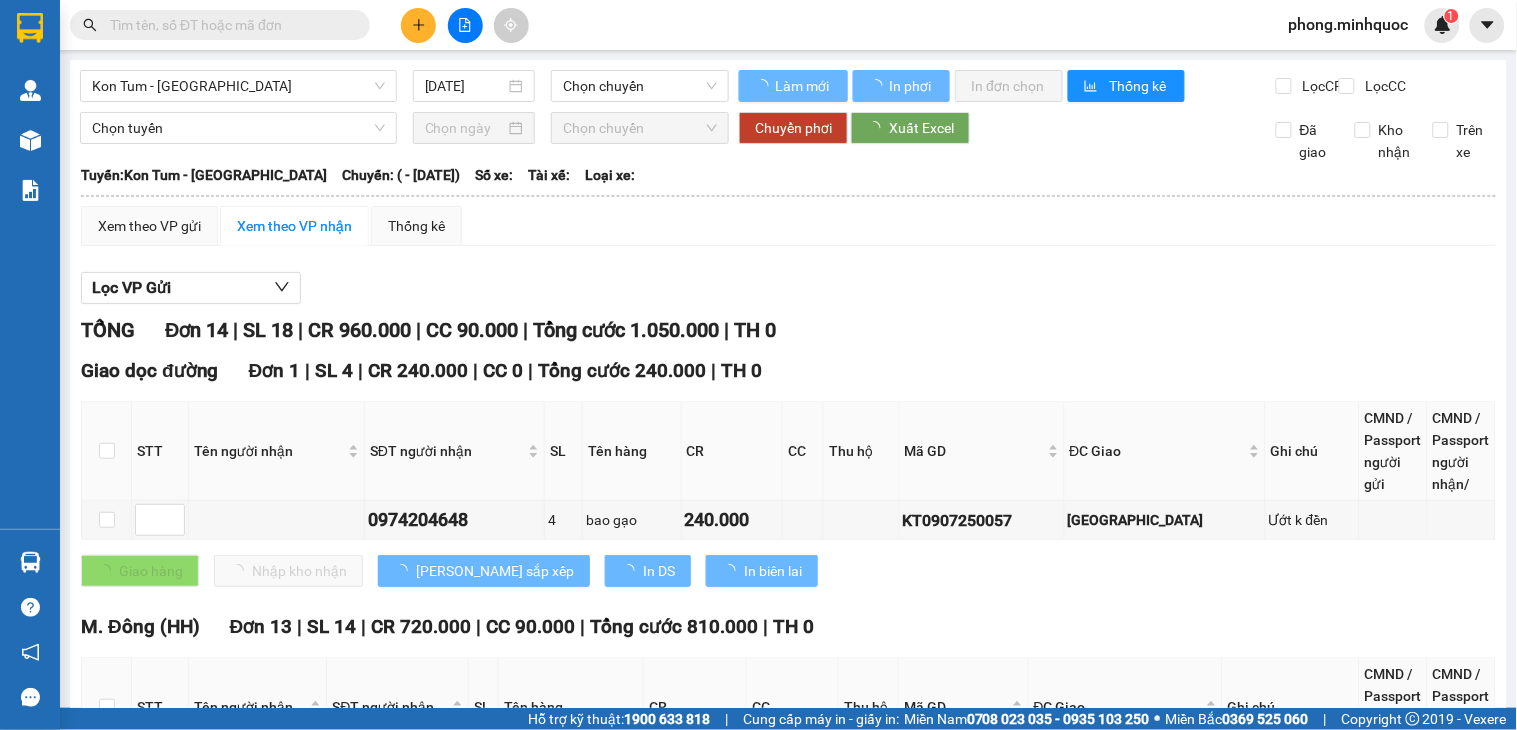 type on "[DATE]" 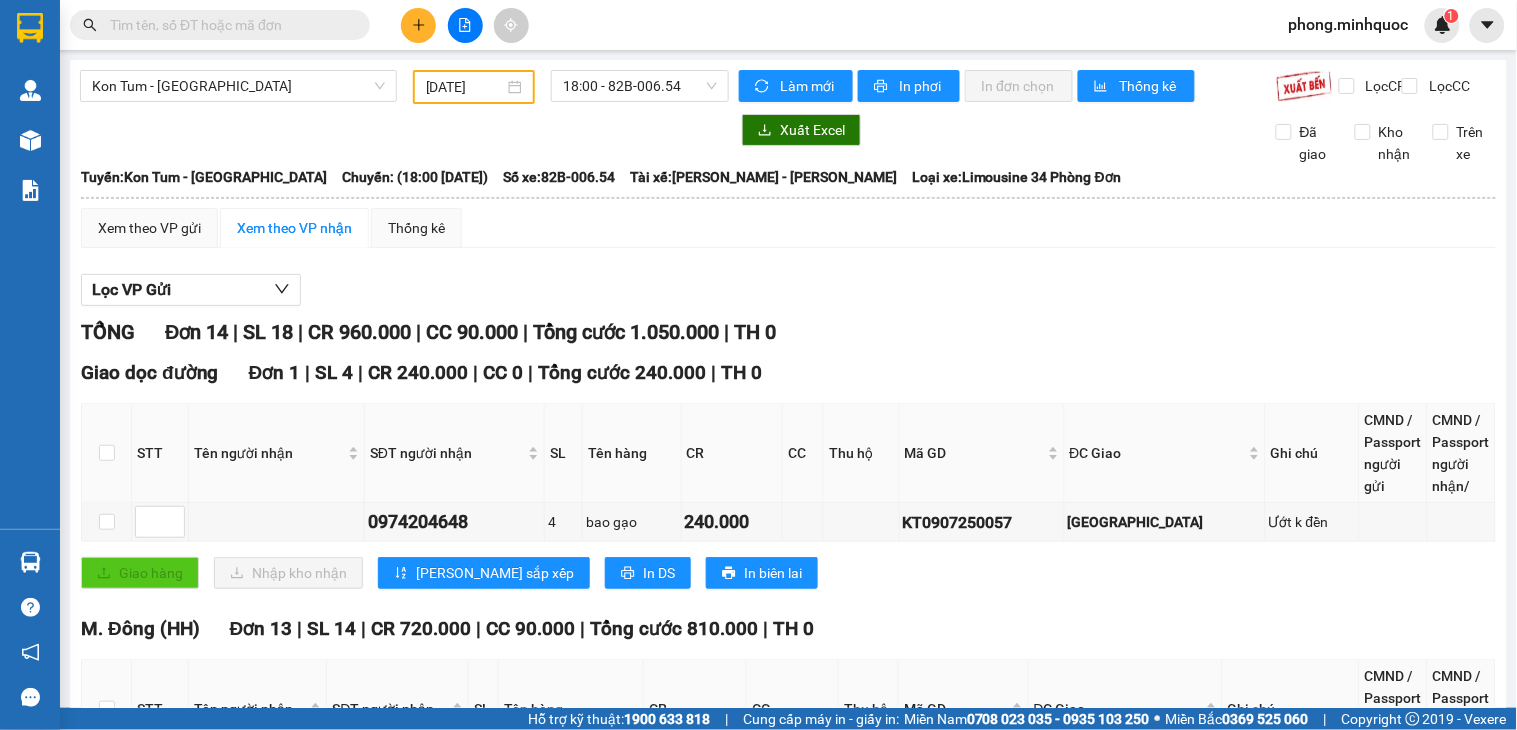 scroll, scrollTop: 555, scrollLeft: 0, axis: vertical 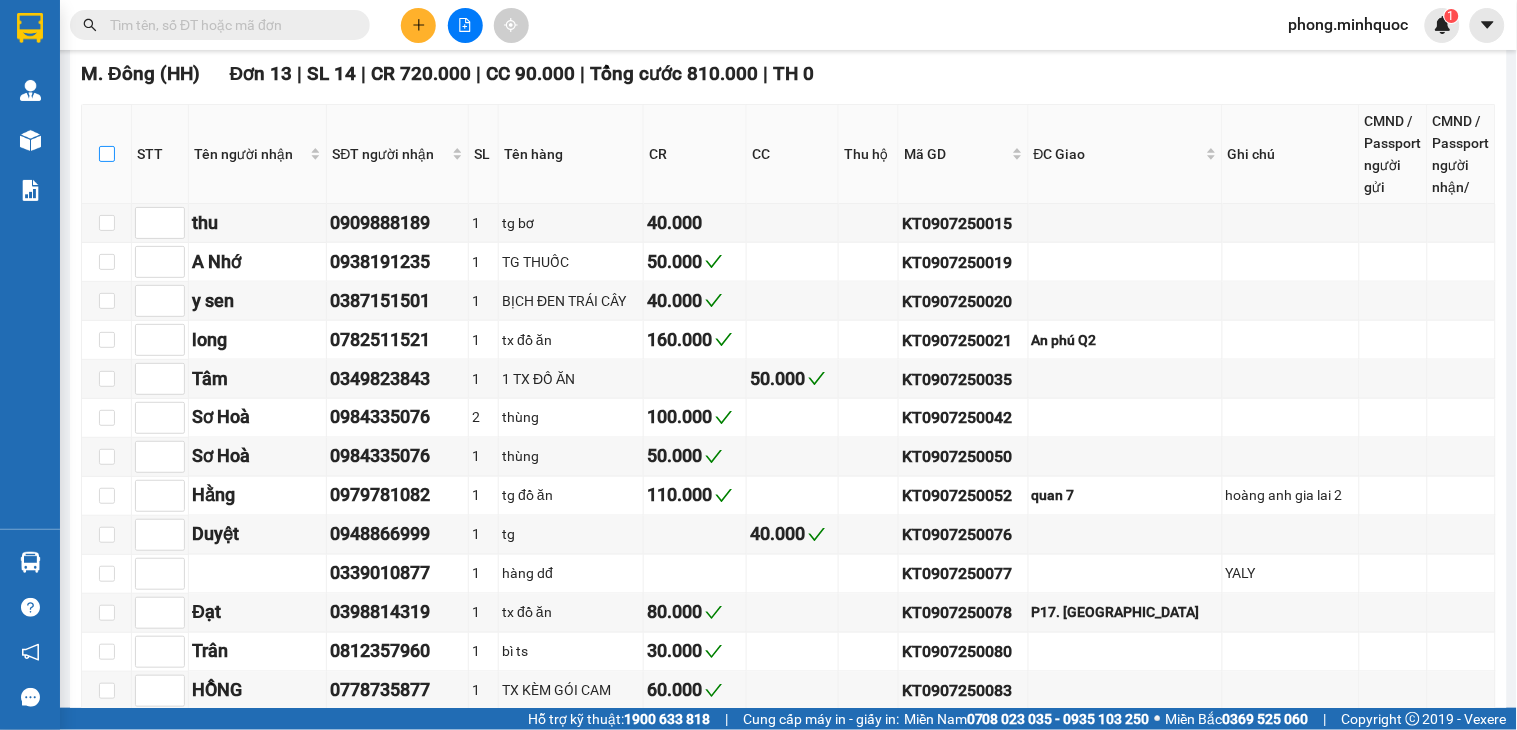 click at bounding box center [107, 154] 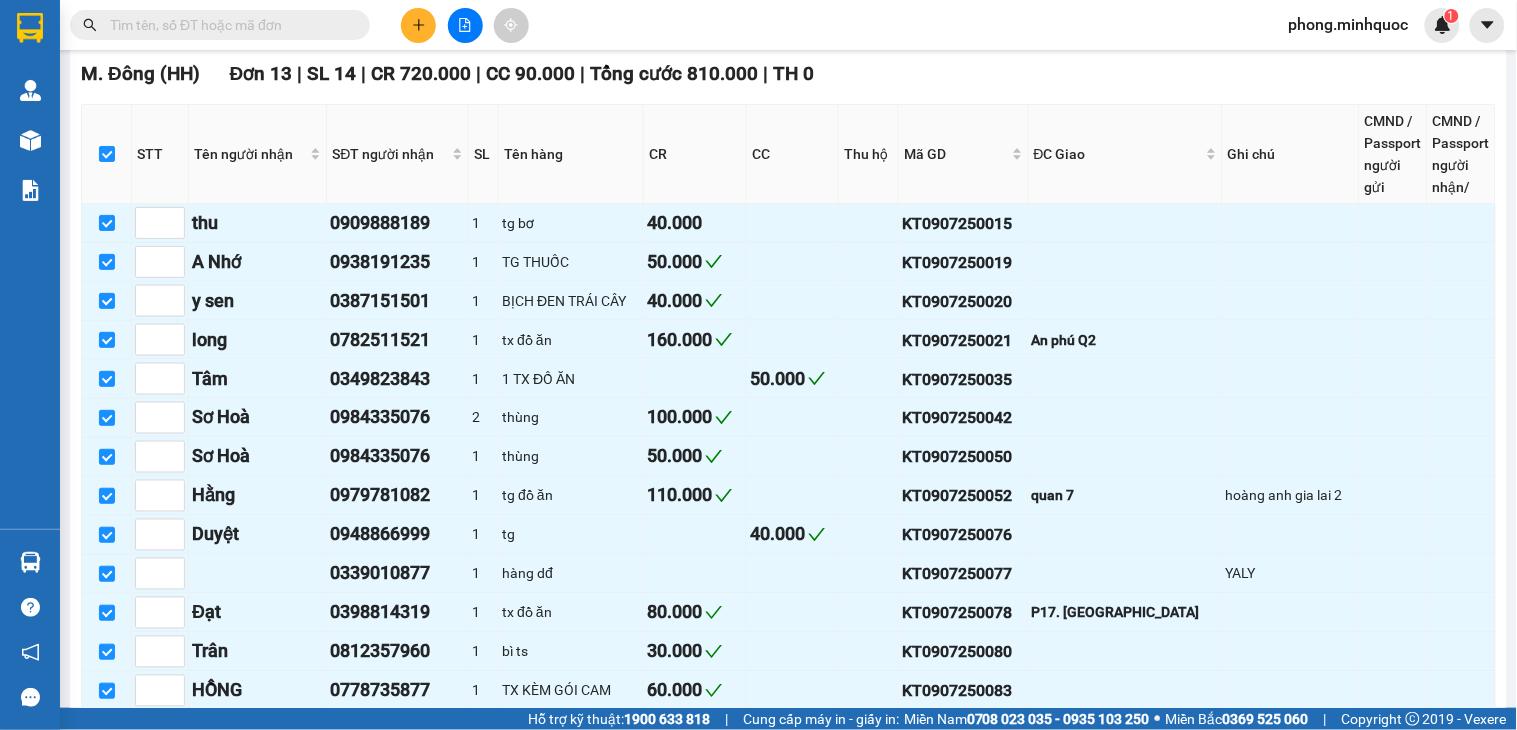 scroll, scrollTop: 0, scrollLeft: 0, axis: both 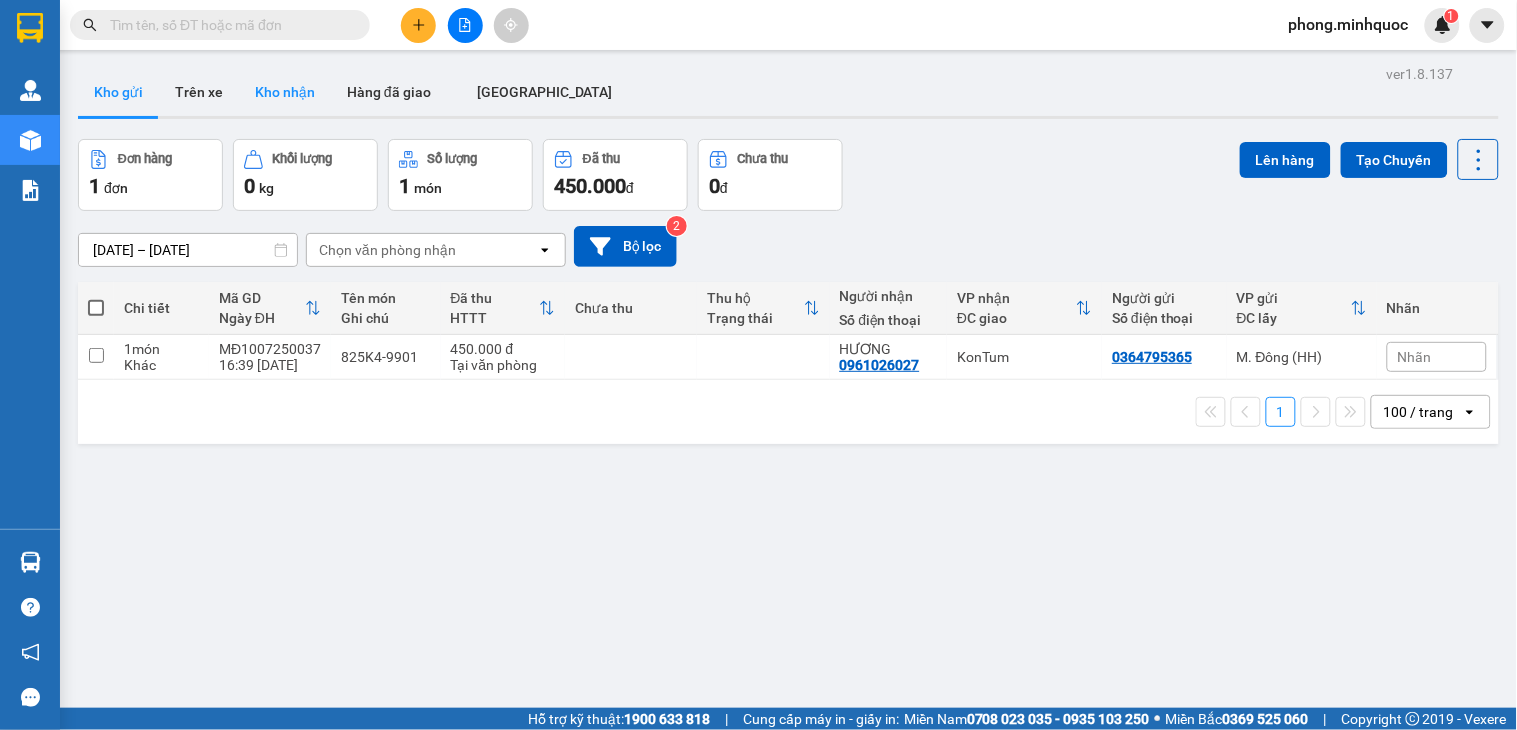 click on "Kho nhận" at bounding box center (285, 92) 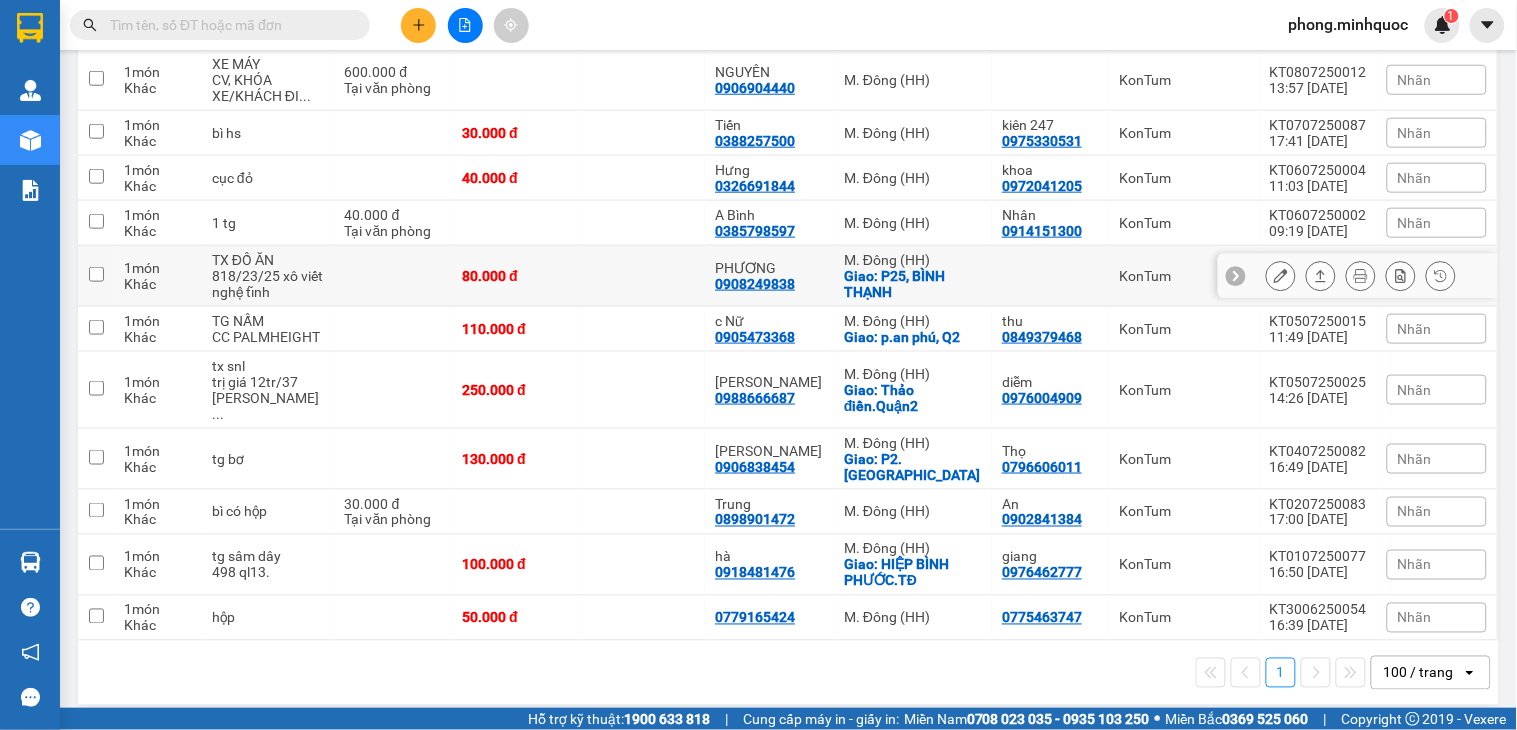 scroll, scrollTop: 0, scrollLeft: 0, axis: both 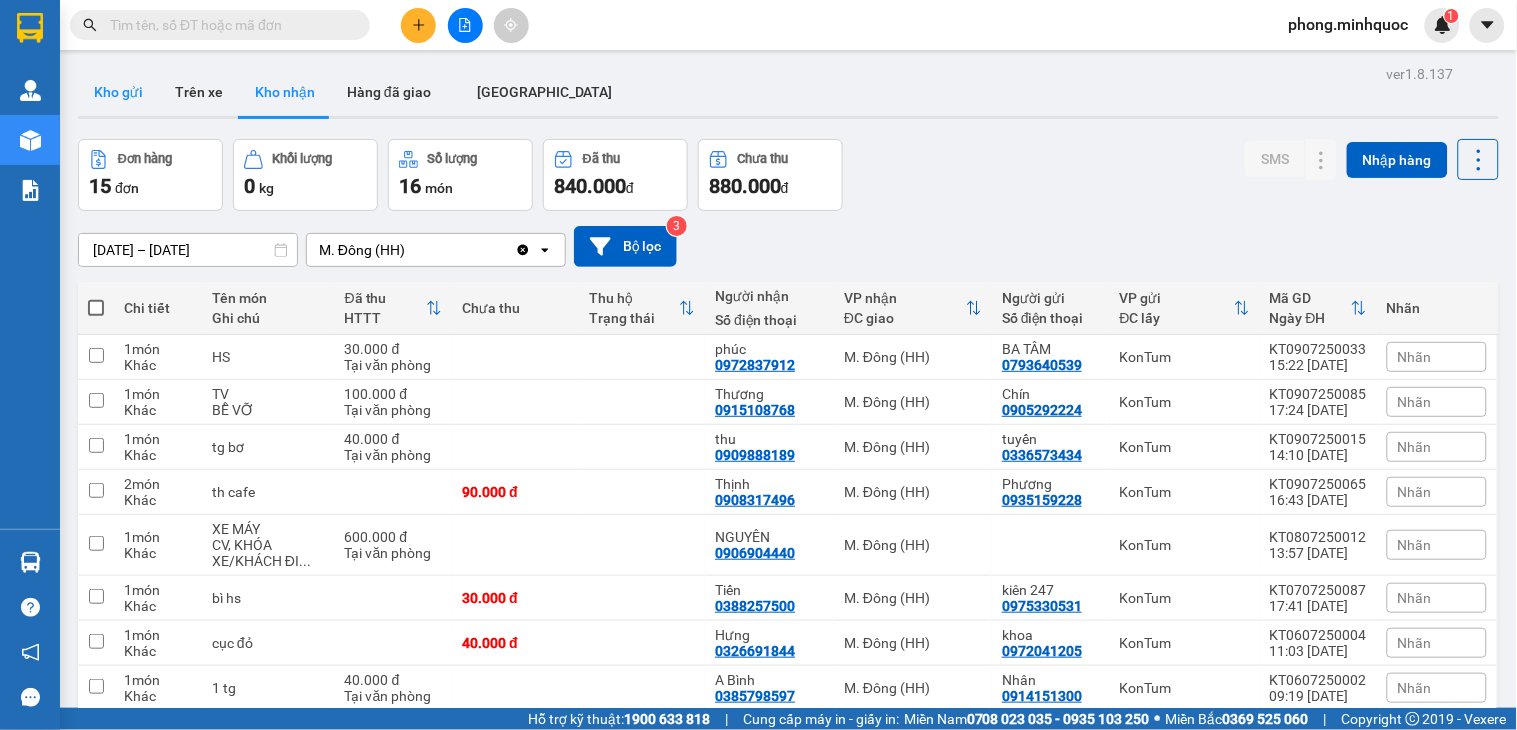 click on "Kho gửi" at bounding box center (118, 92) 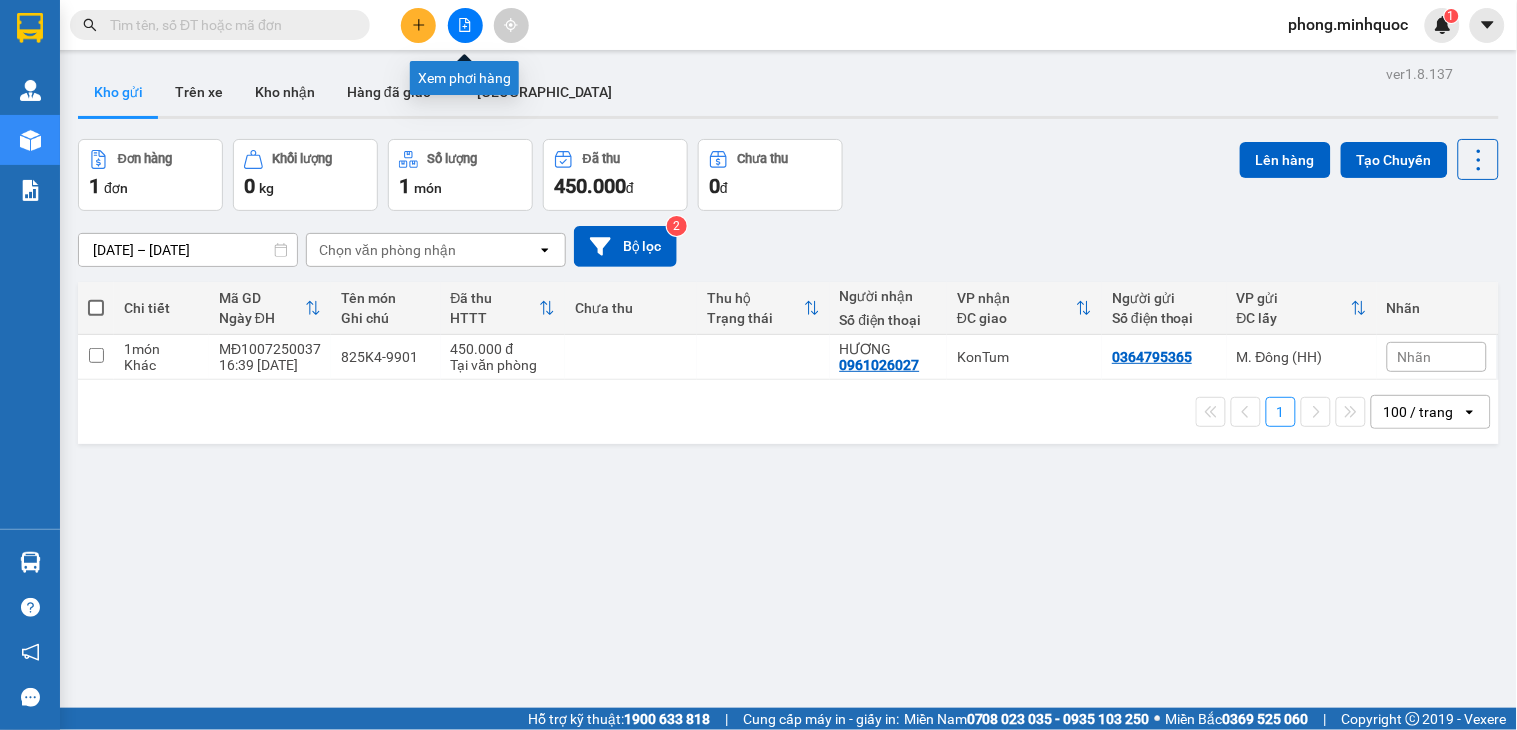 click at bounding box center [465, 25] 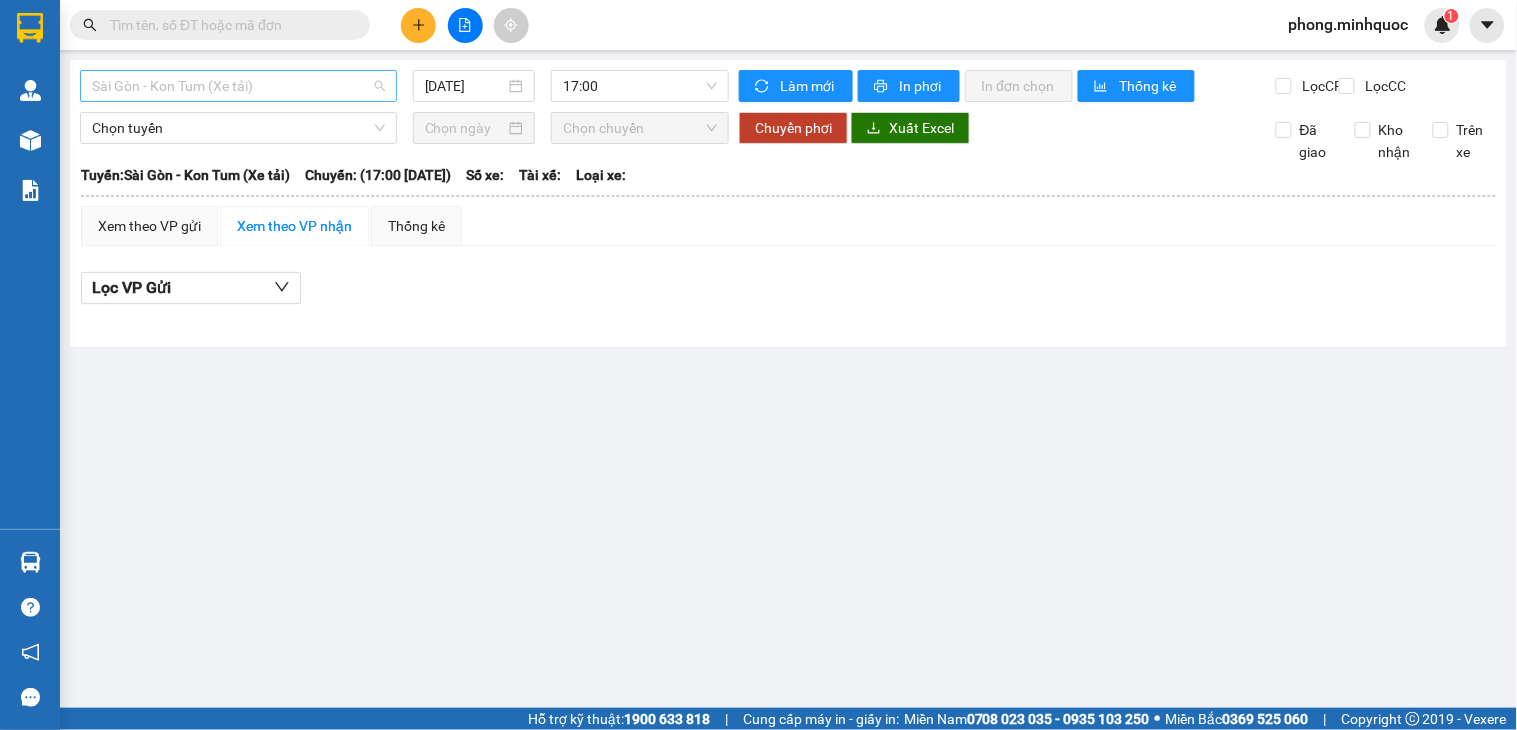 click on "Sài Gòn - Kon Tum (Xe tải)" at bounding box center (238, 86) 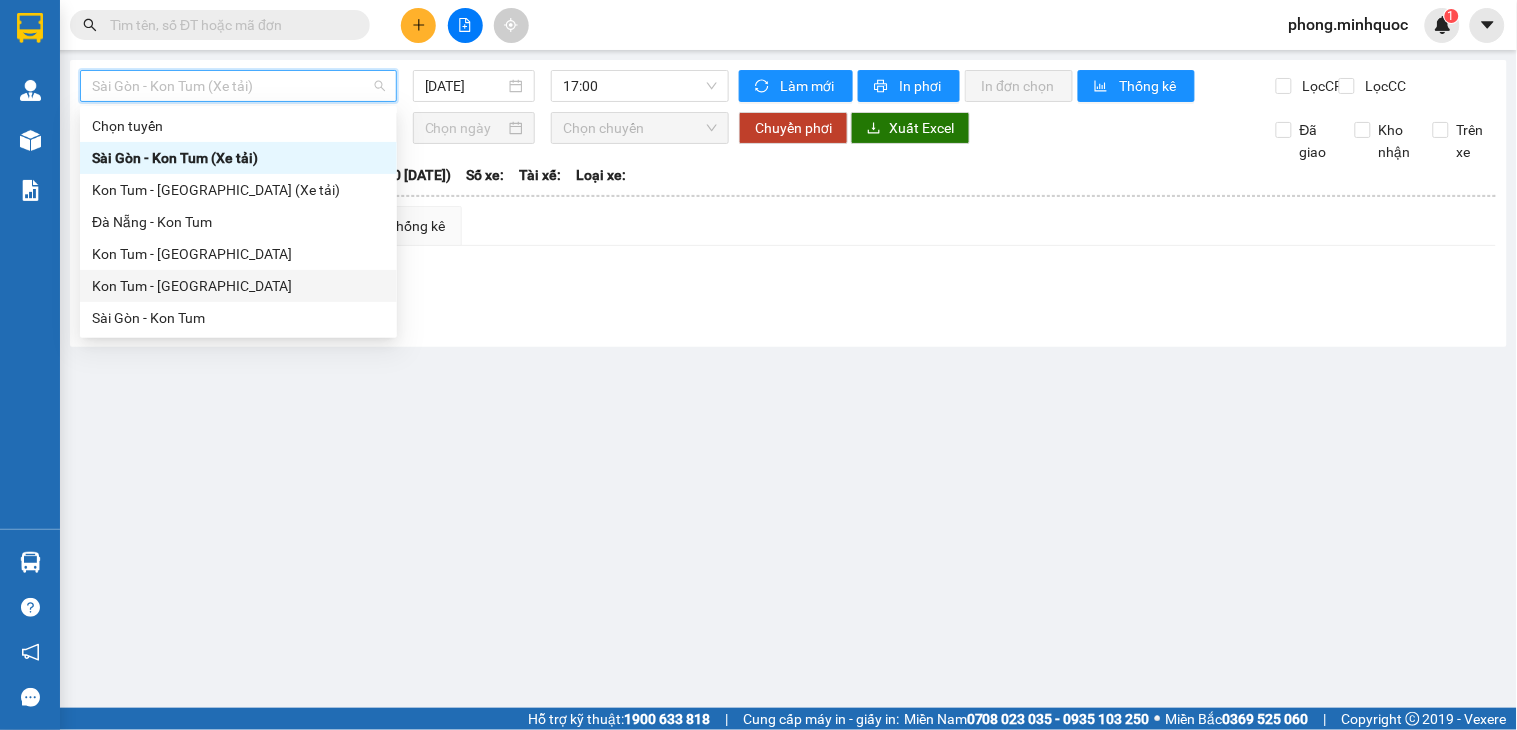 click on "Kon Tum - [GEOGRAPHIC_DATA]" at bounding box center (238, 286) 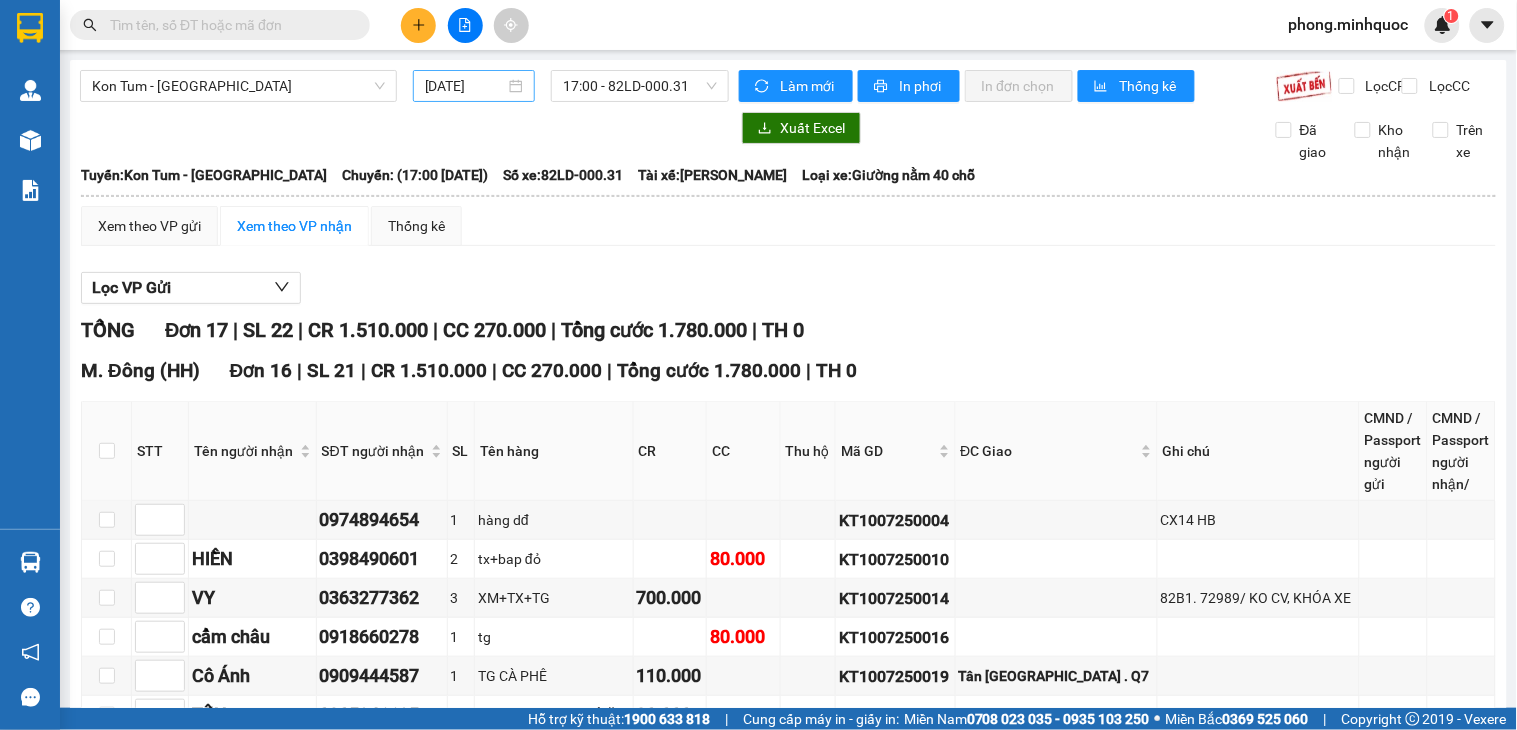 click on "[DATE]" at bounding box center (465, 86) 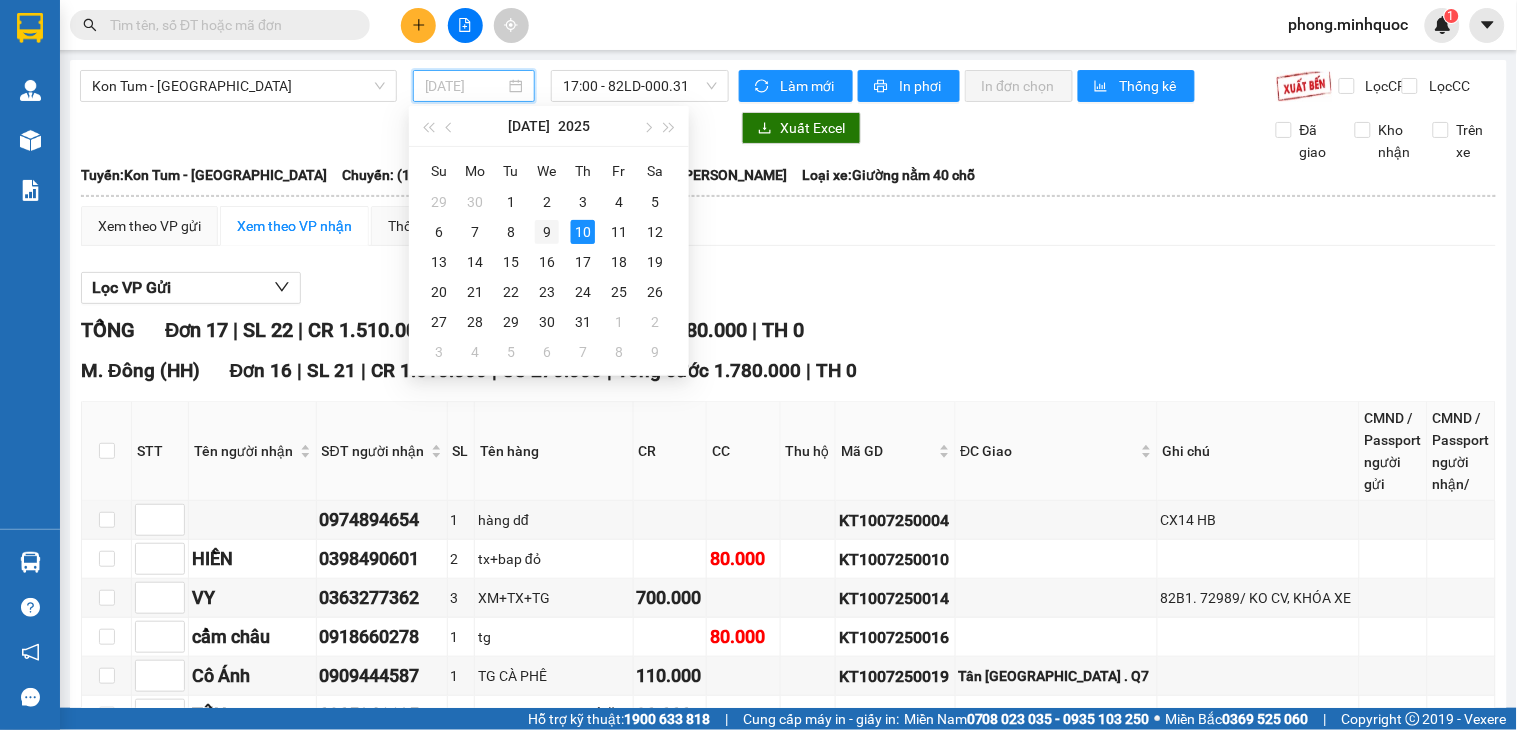 click on "9" at bounding box center [547, 232] 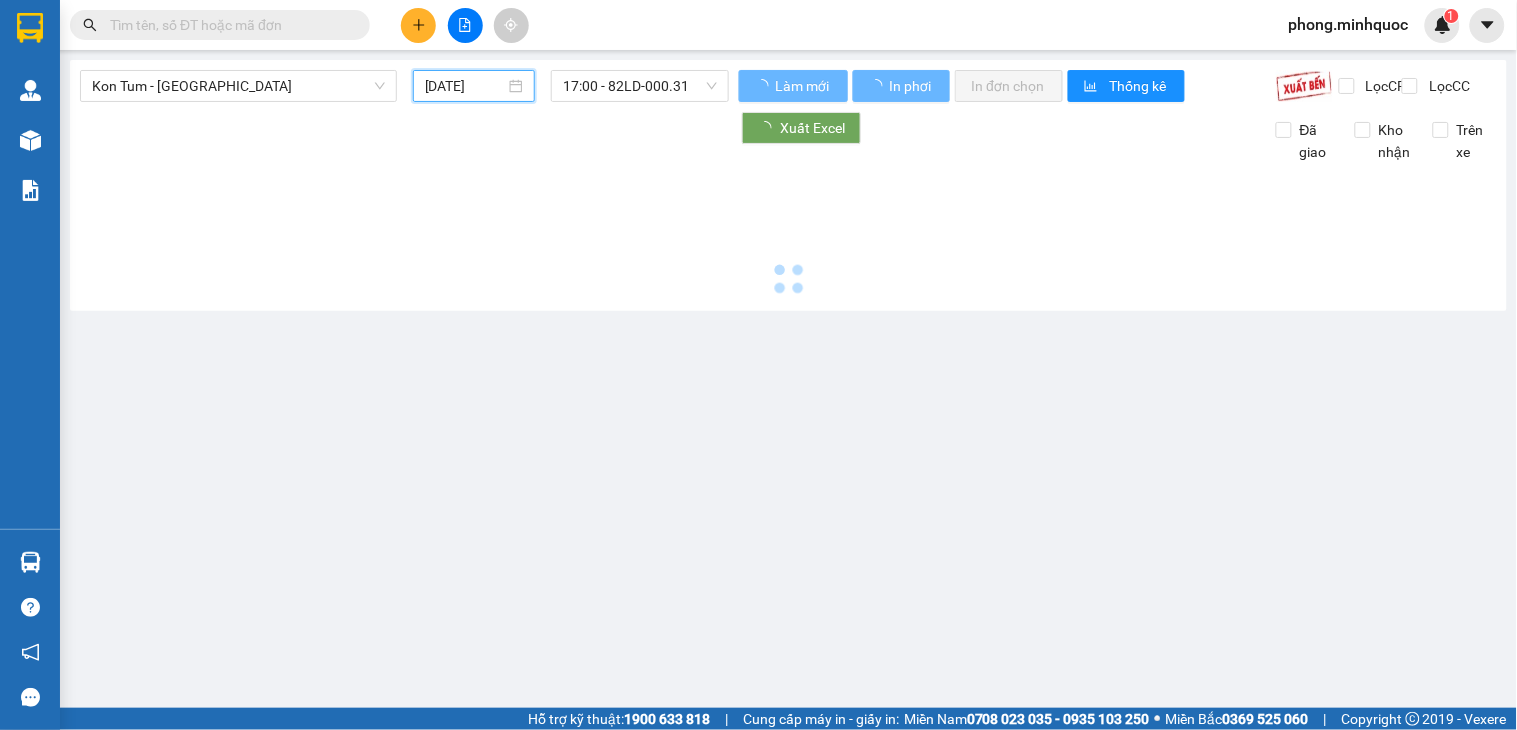 type on "[DATE]" 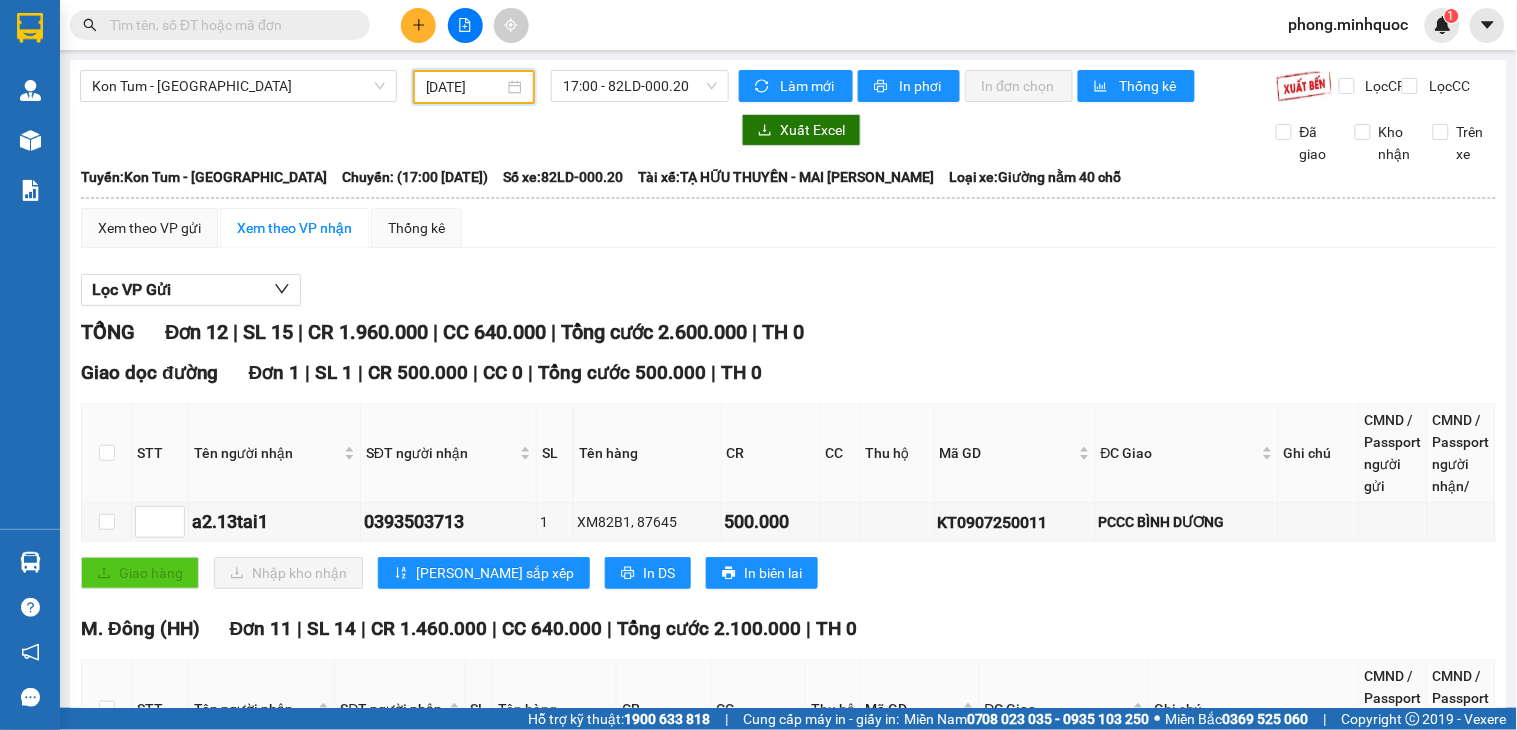 scroll, scrollTop: 555, scrollLeft: 0, axis: vertical 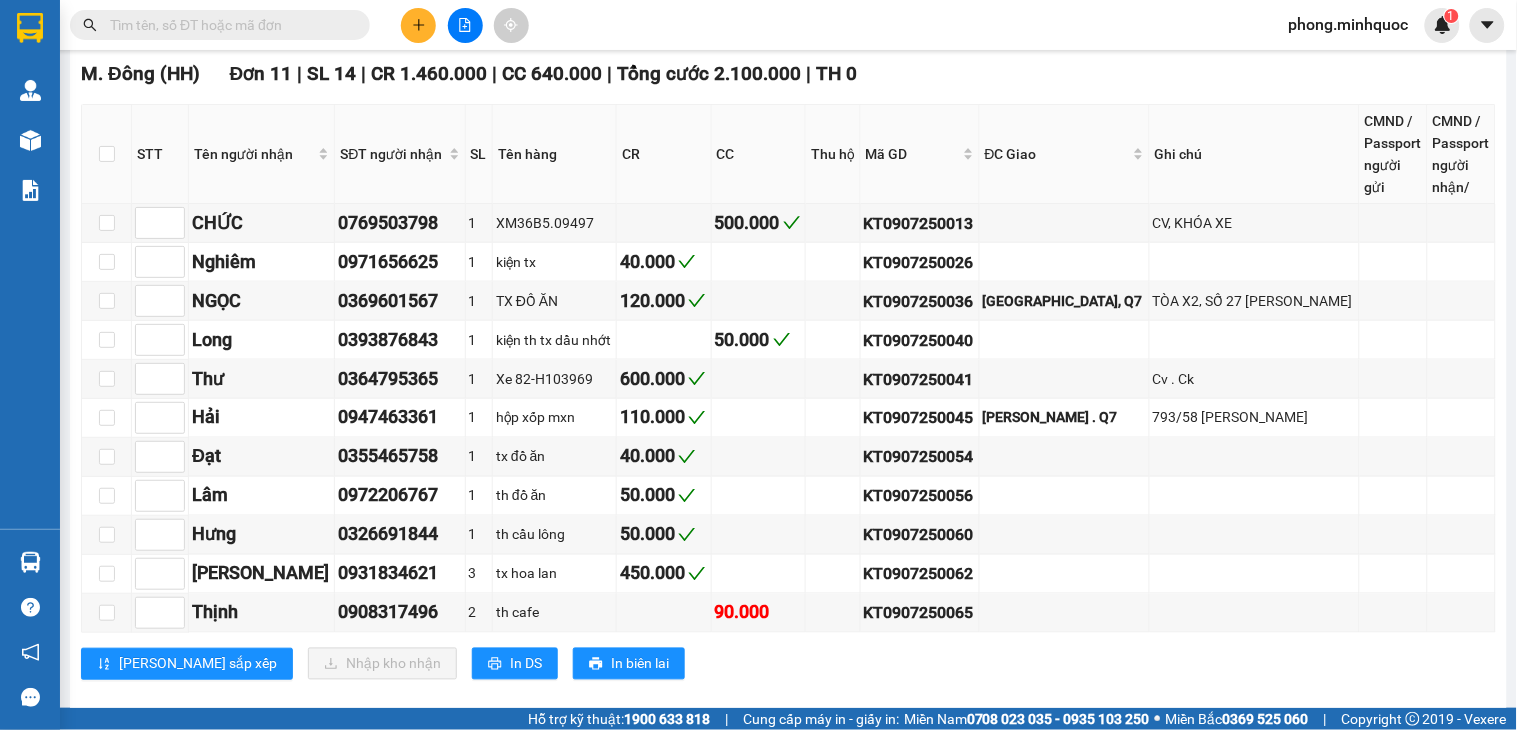 click at bounding box center [107, 154] 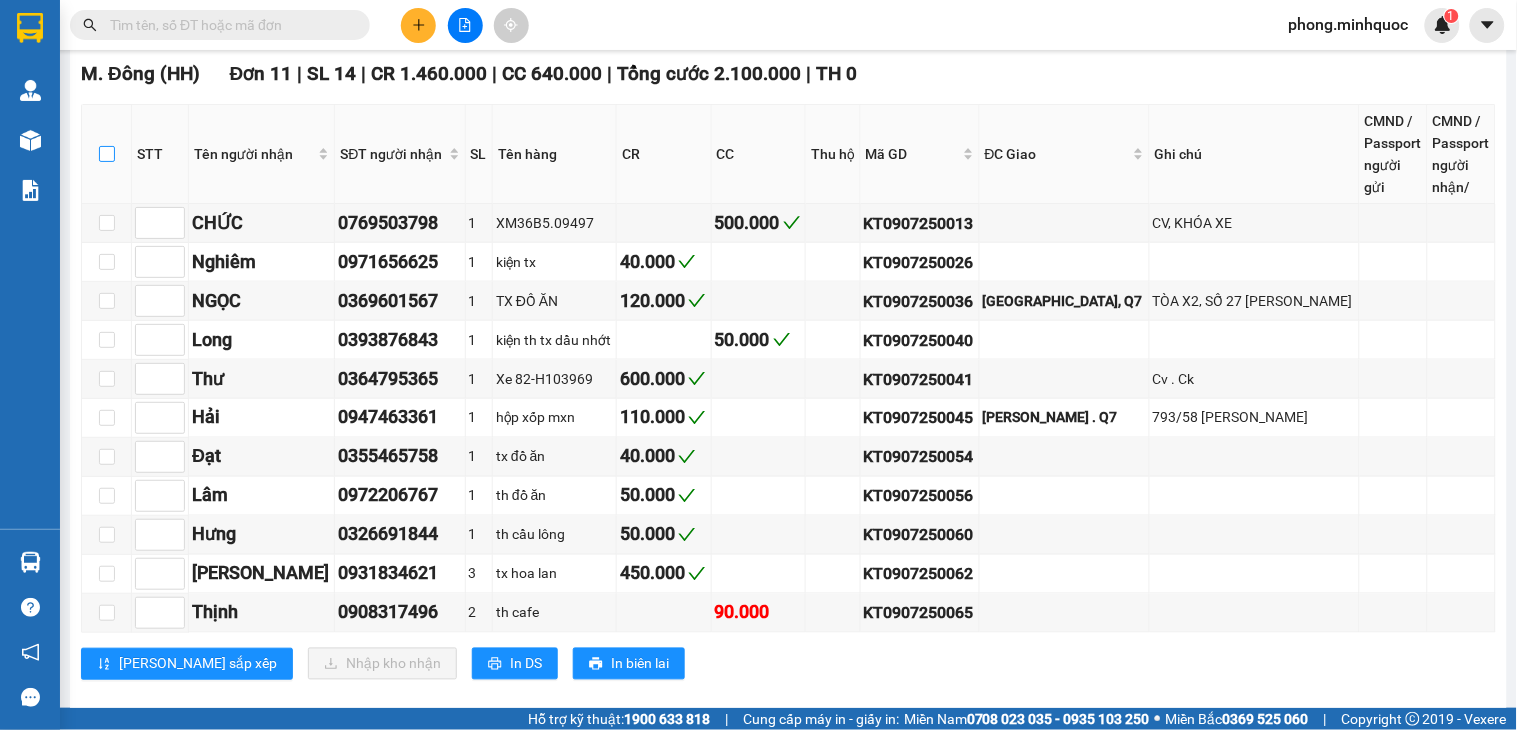 click at bounding box center [107, 154] 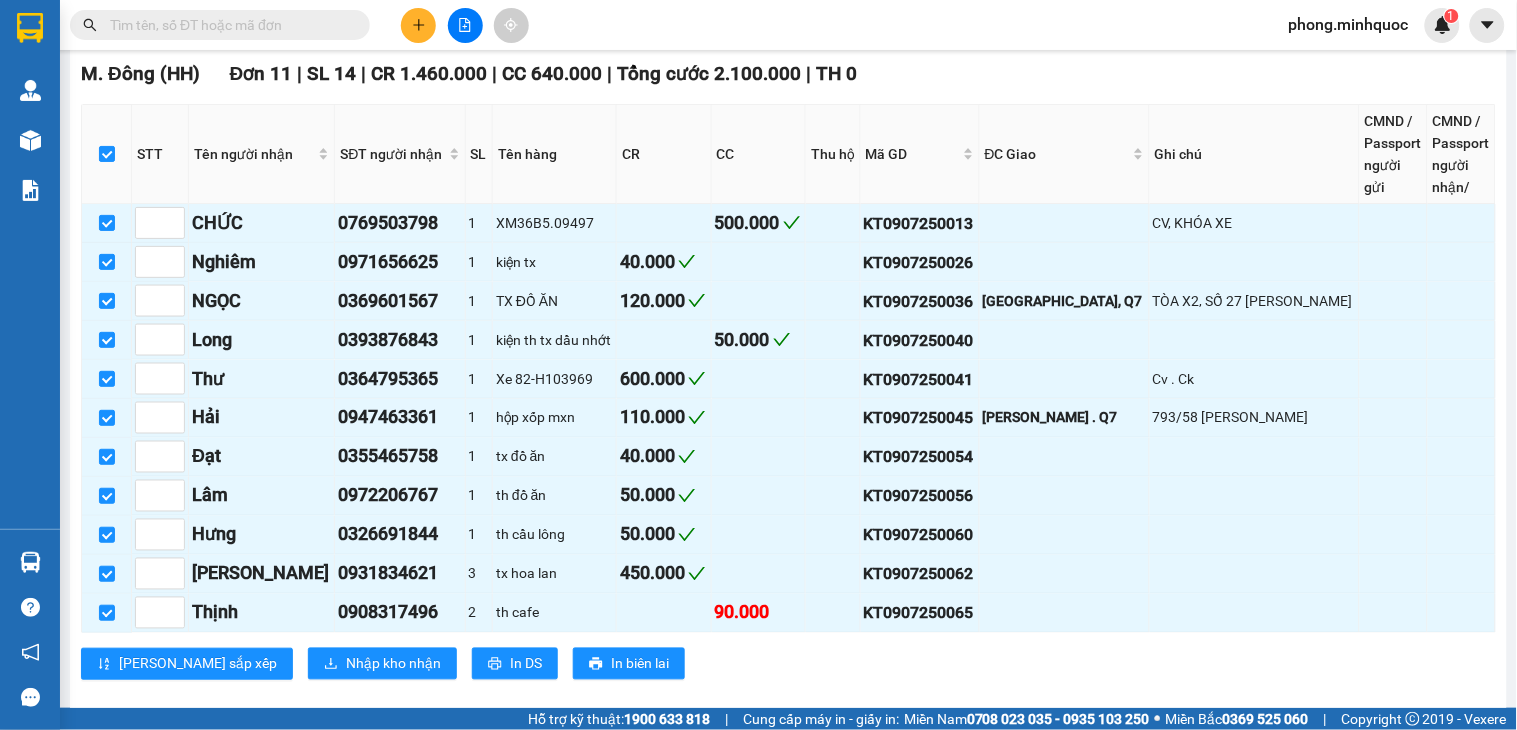 click on "M. Đông (HH) Đơn   11 | SL   14 | CR   1.460.000 | CC   640.000 | Tổng cước   2.100.000 | TH   0" at bounding box center (788, 74) 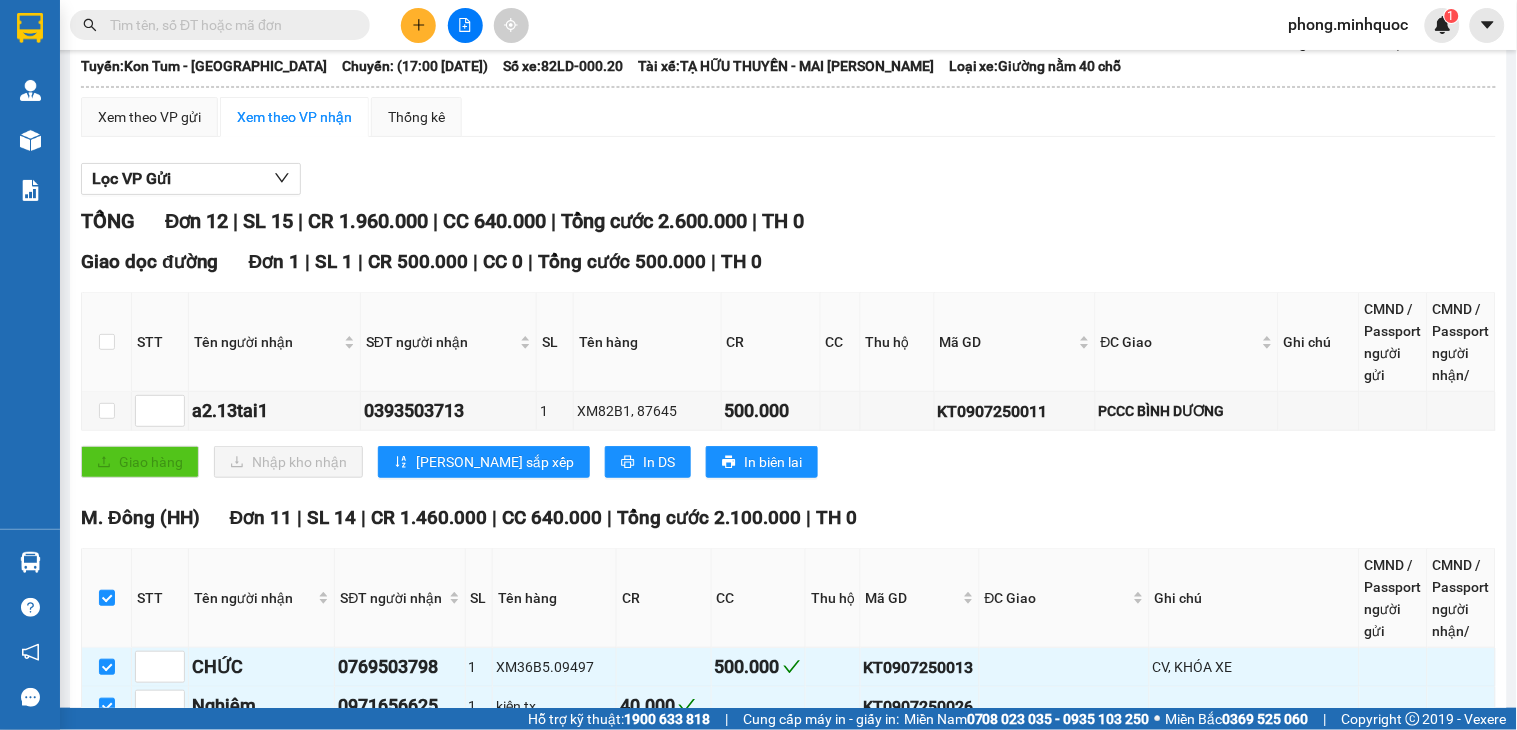 scroll, scrollTop: 0, scrollLeft: 0, axis: both 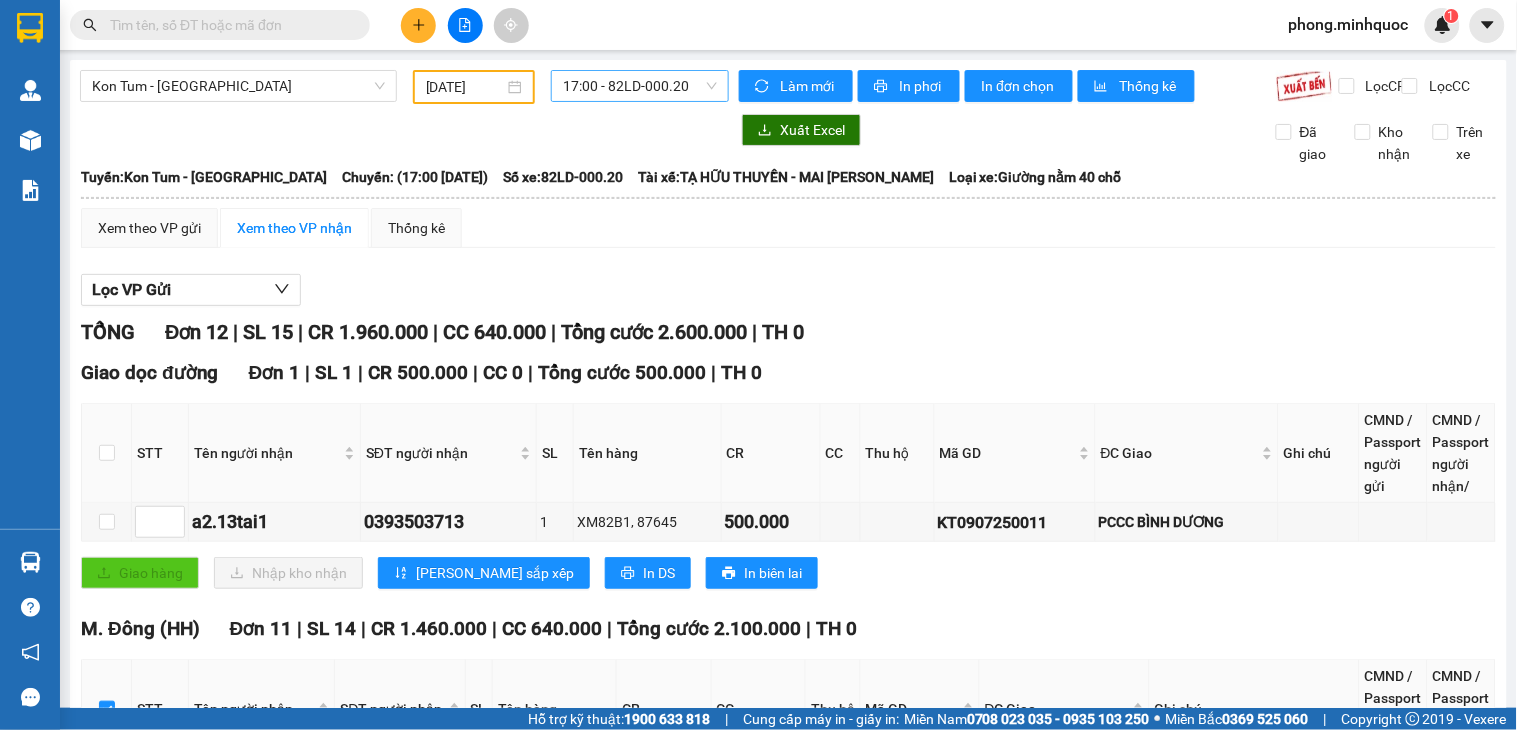 click on "17:00     - 82LD-000.20" at bounding box center (640, 86) 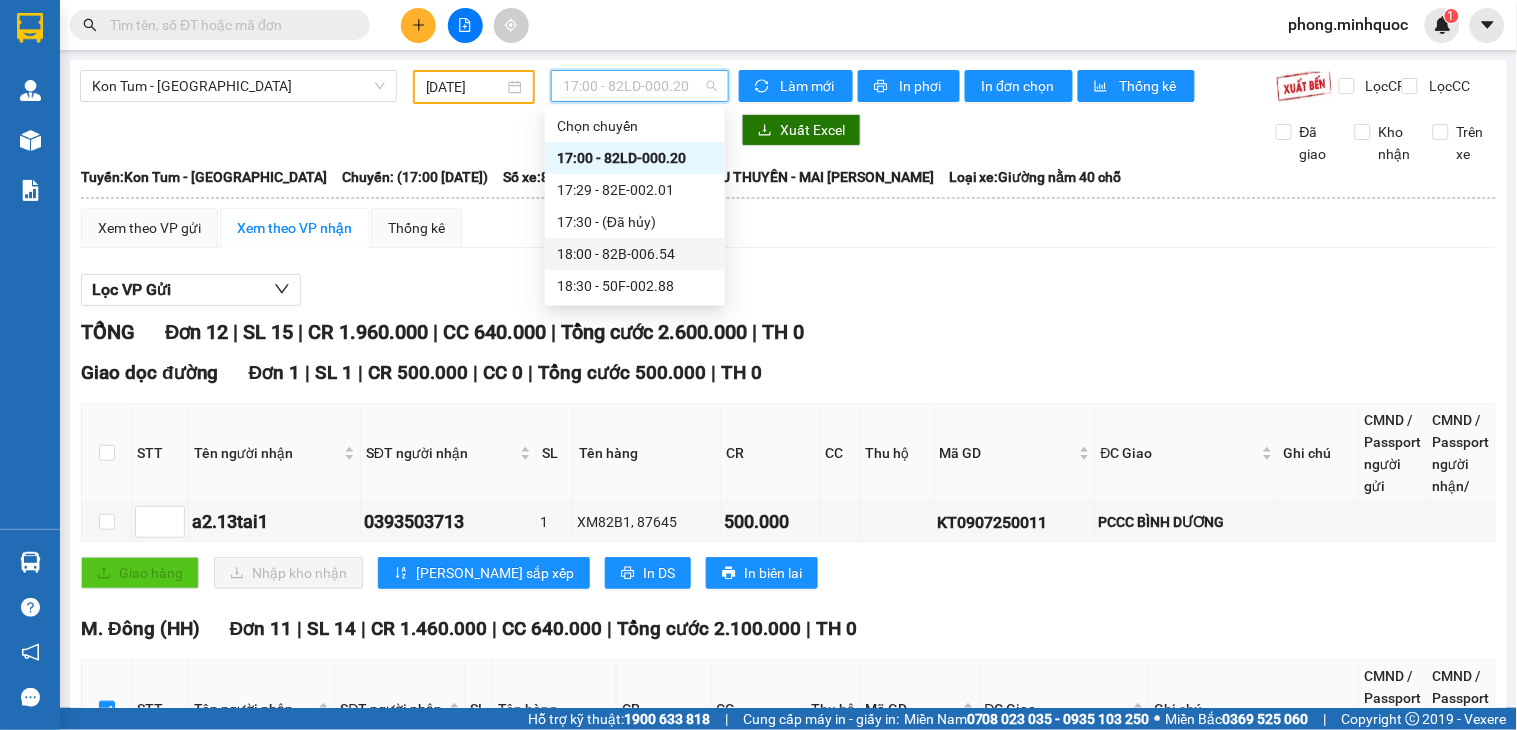 click on "18:00     - 82B-006.54" at bounding box center (635, 254) 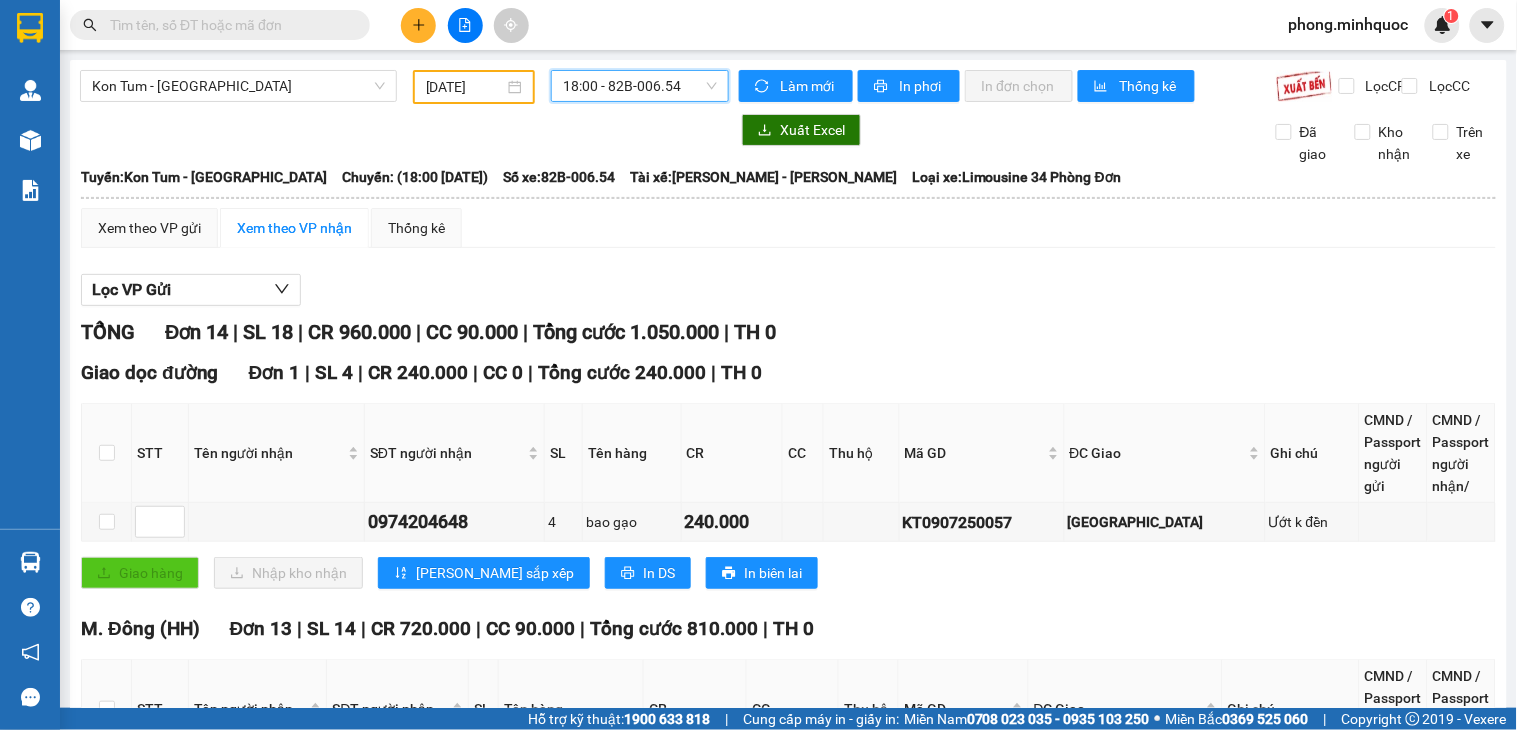 click on "18:00     - 82B-006.54" at bounding box center (640, 86) 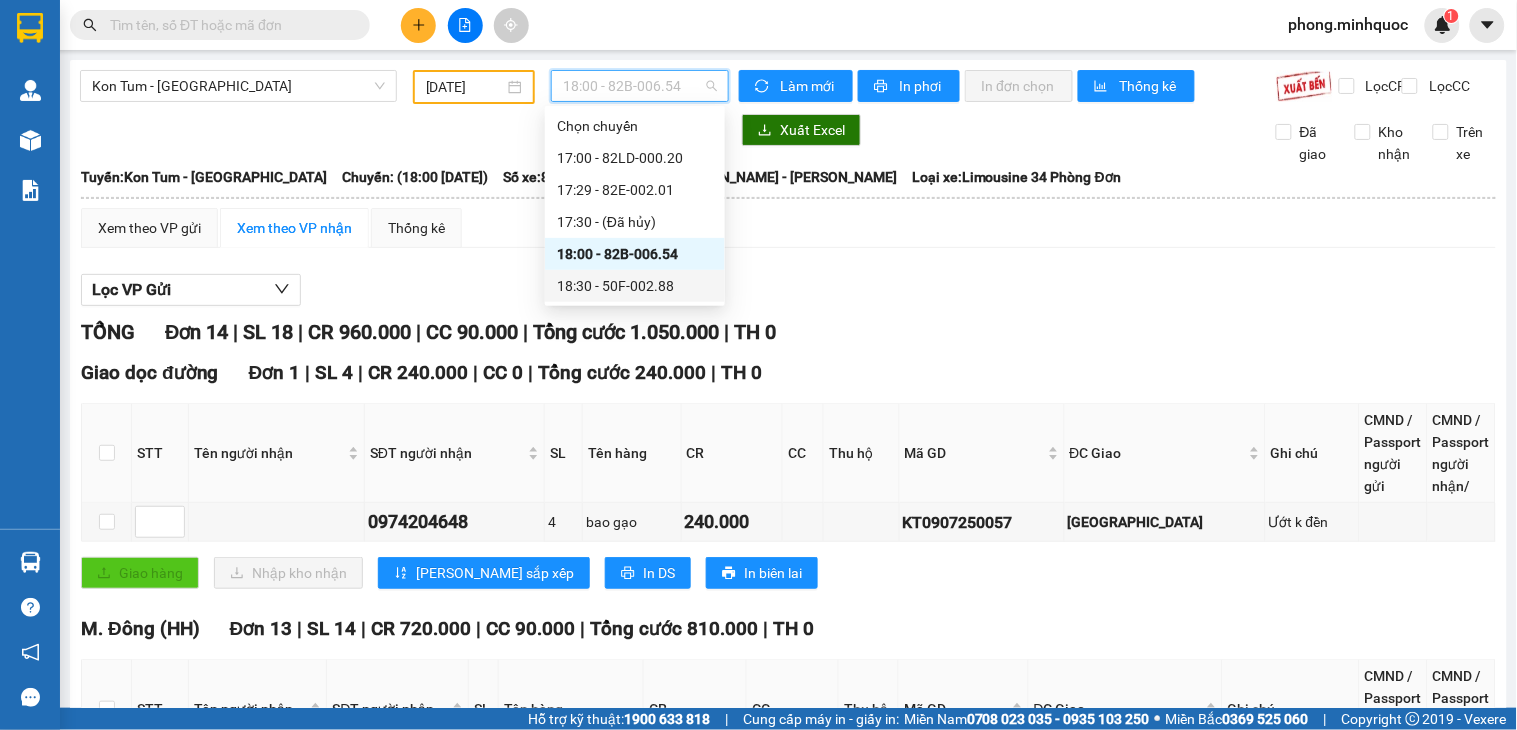 click on "18:30     - 50F-002.88" at bounding box center (635, 286) 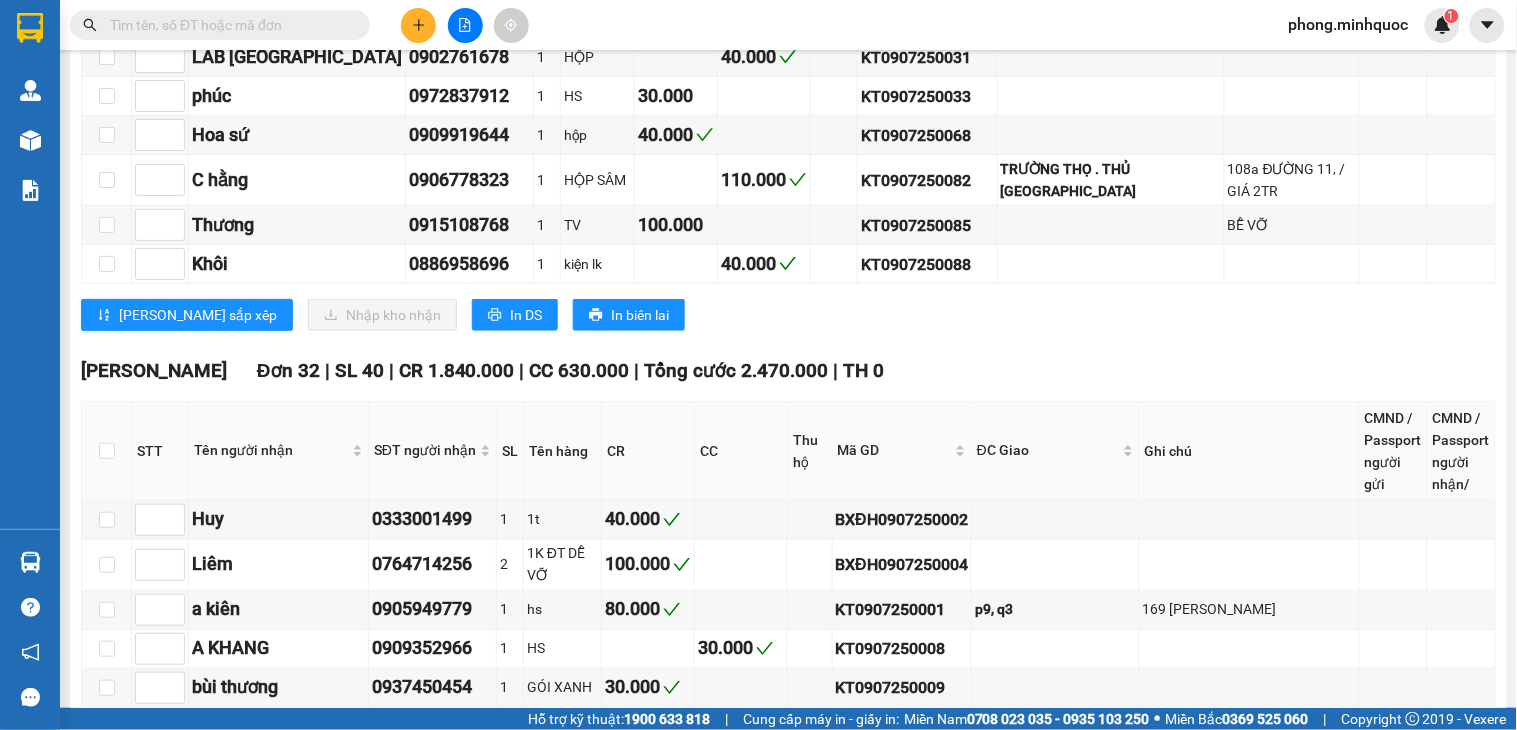 scroll, scrollTop: 0, scrollLeft: 0, axis: both 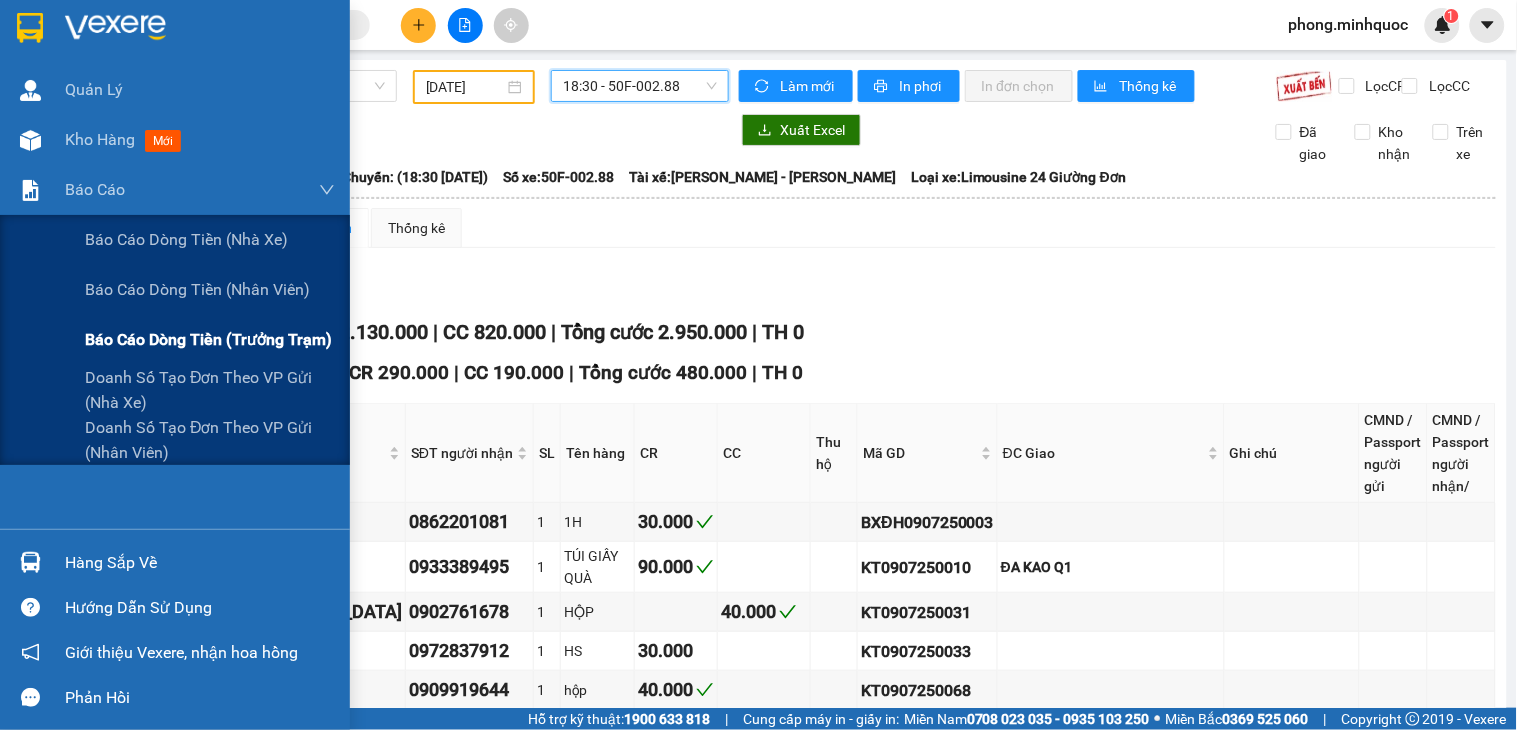 click on "Báo cáo dòng tiền (trưởng trạm)" at bounding box center (208, 339) 